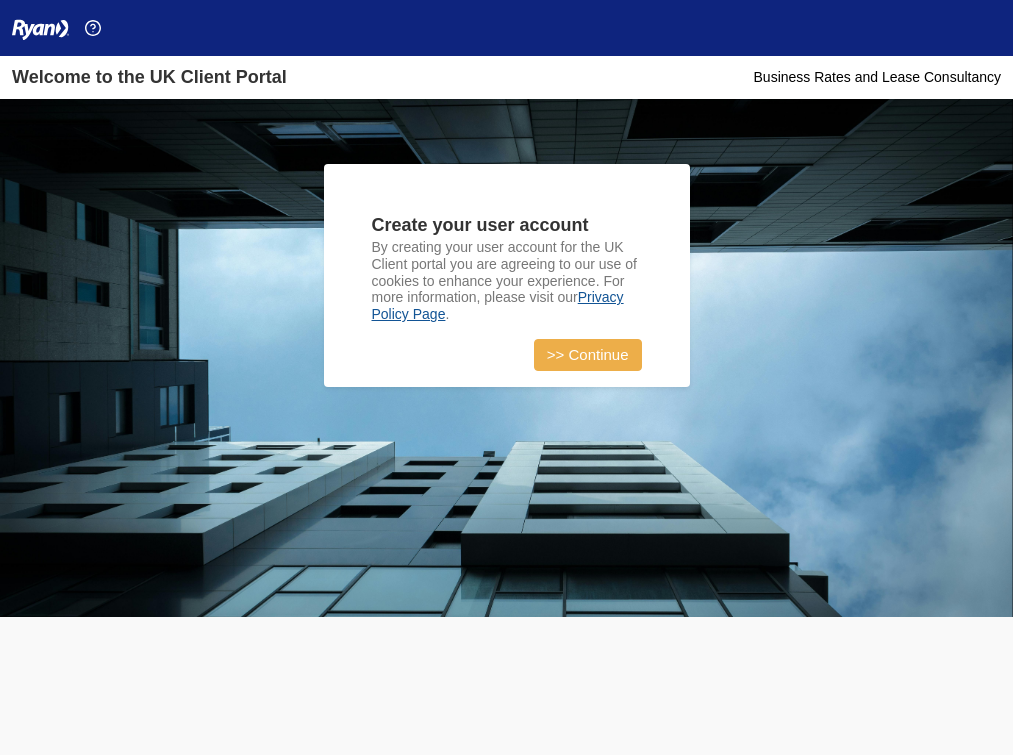 scroll, scrollTop: 0, scrollLeft: 0, axis: both 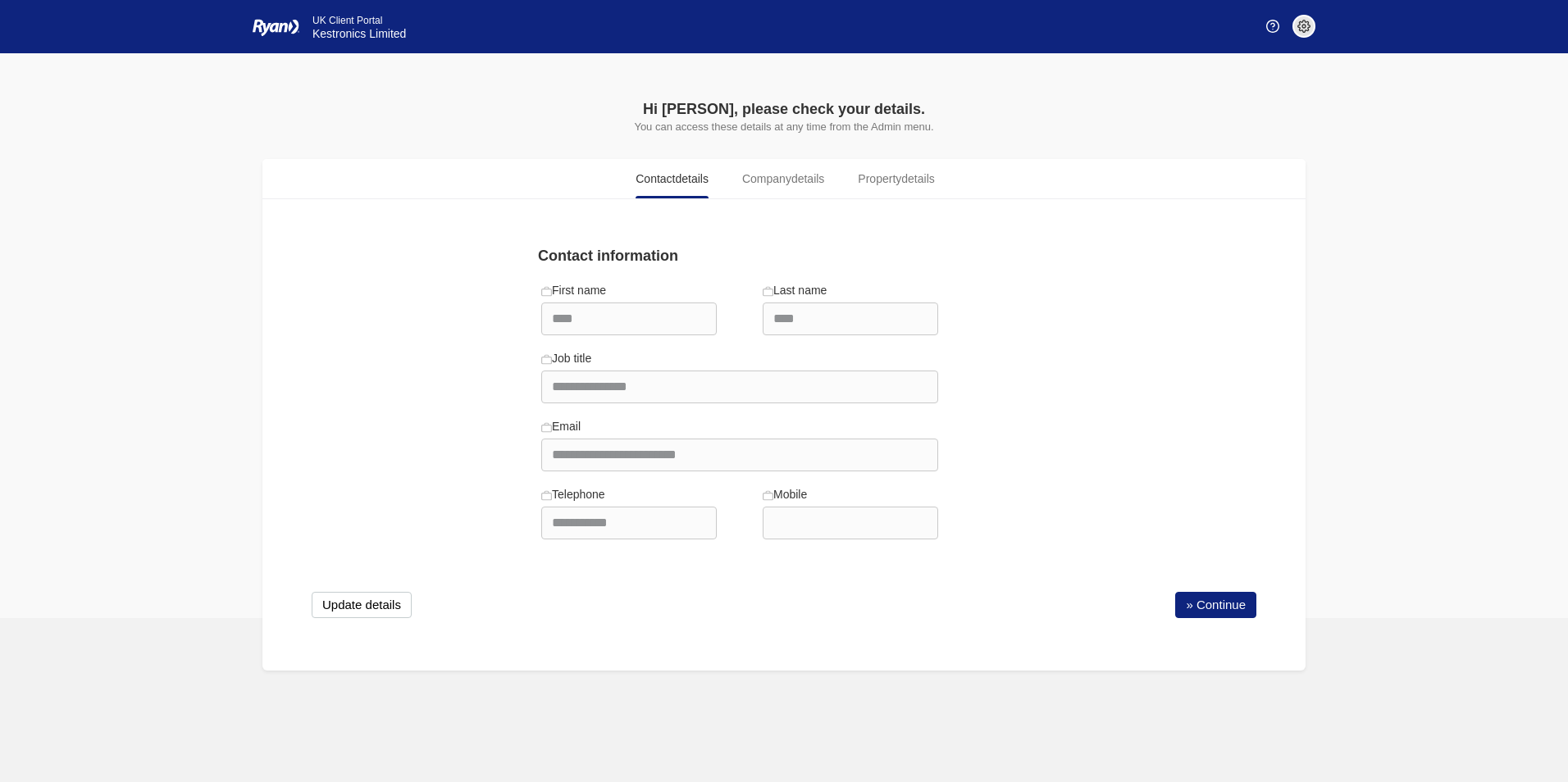 click on "**********" at bounding box center [784, 451] 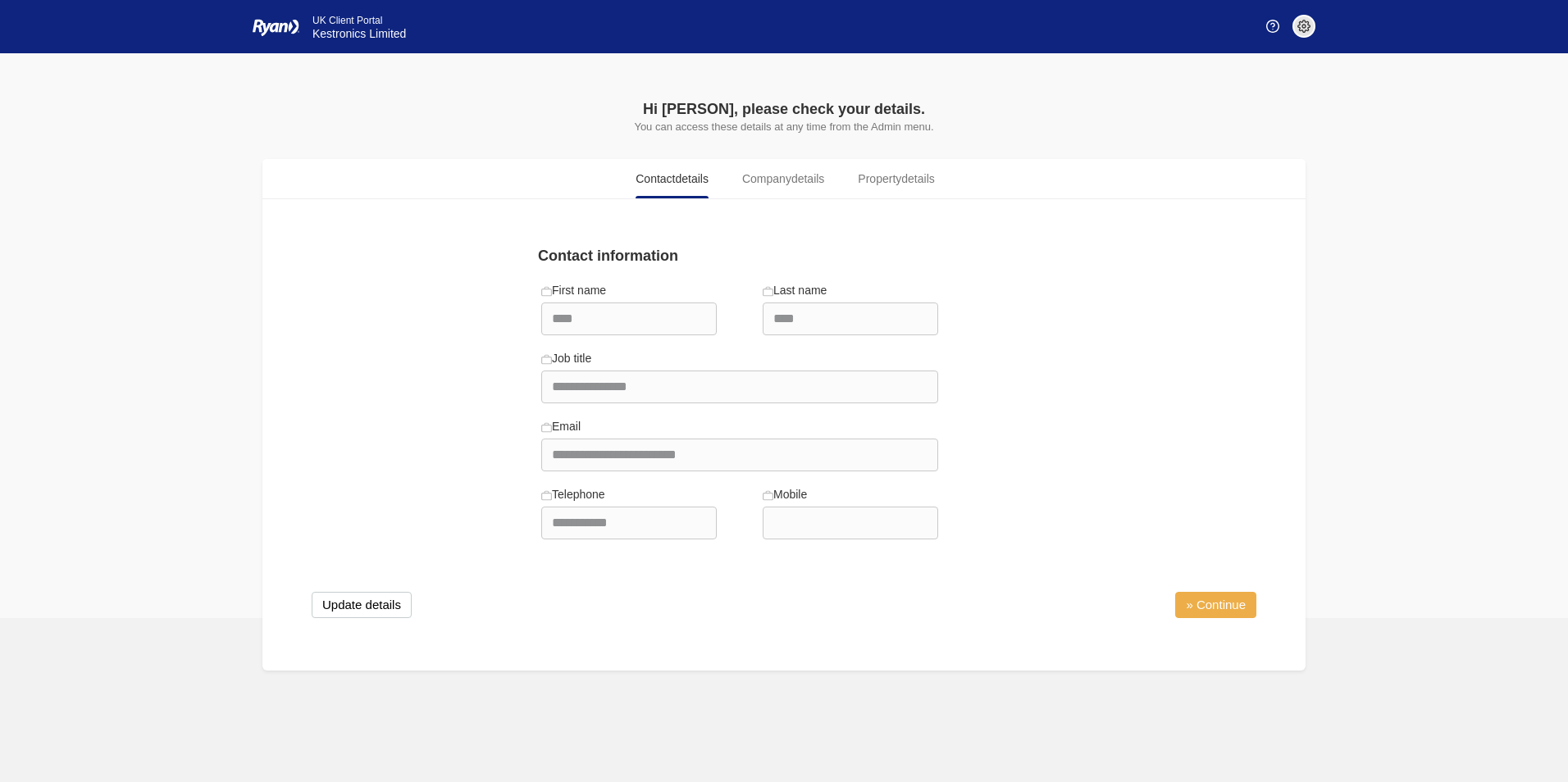click on "» Continue" at bounding box center (1215, 605) 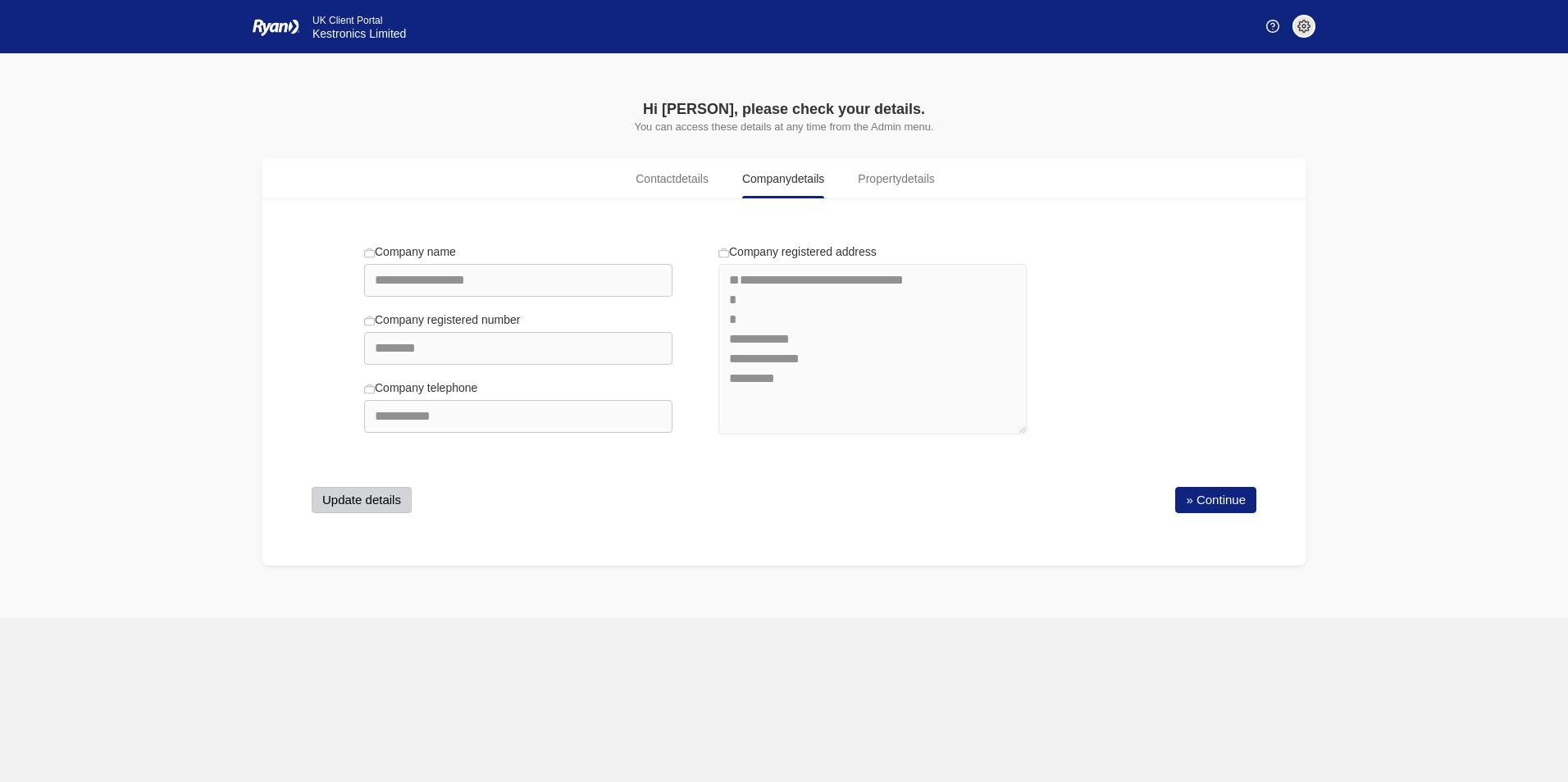 click on "Update details" at bounding box center [362, 500] 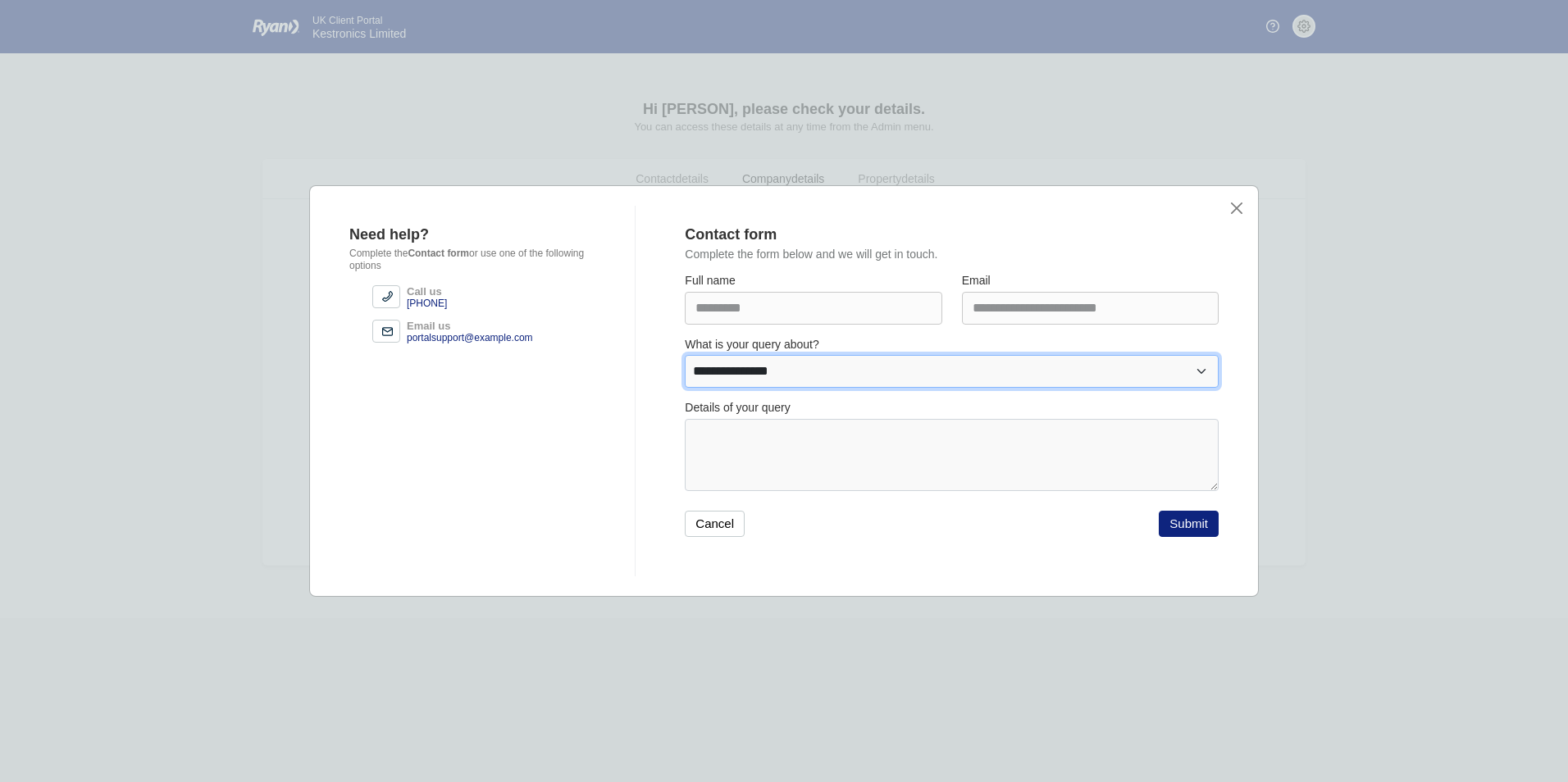 click on "**********" at bounding box center (951, 371) 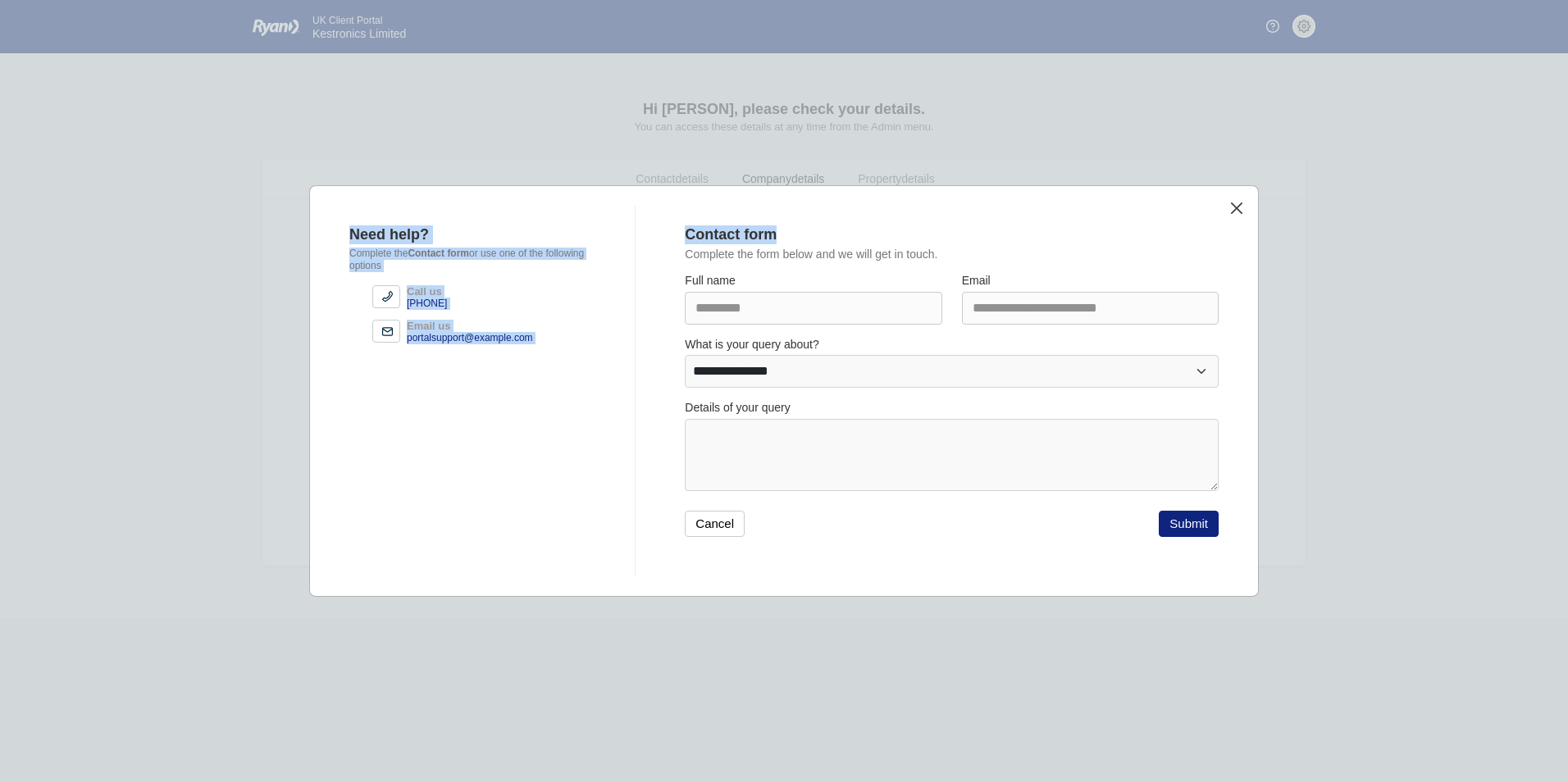 click on "**********" at bounding box center [784, 391] 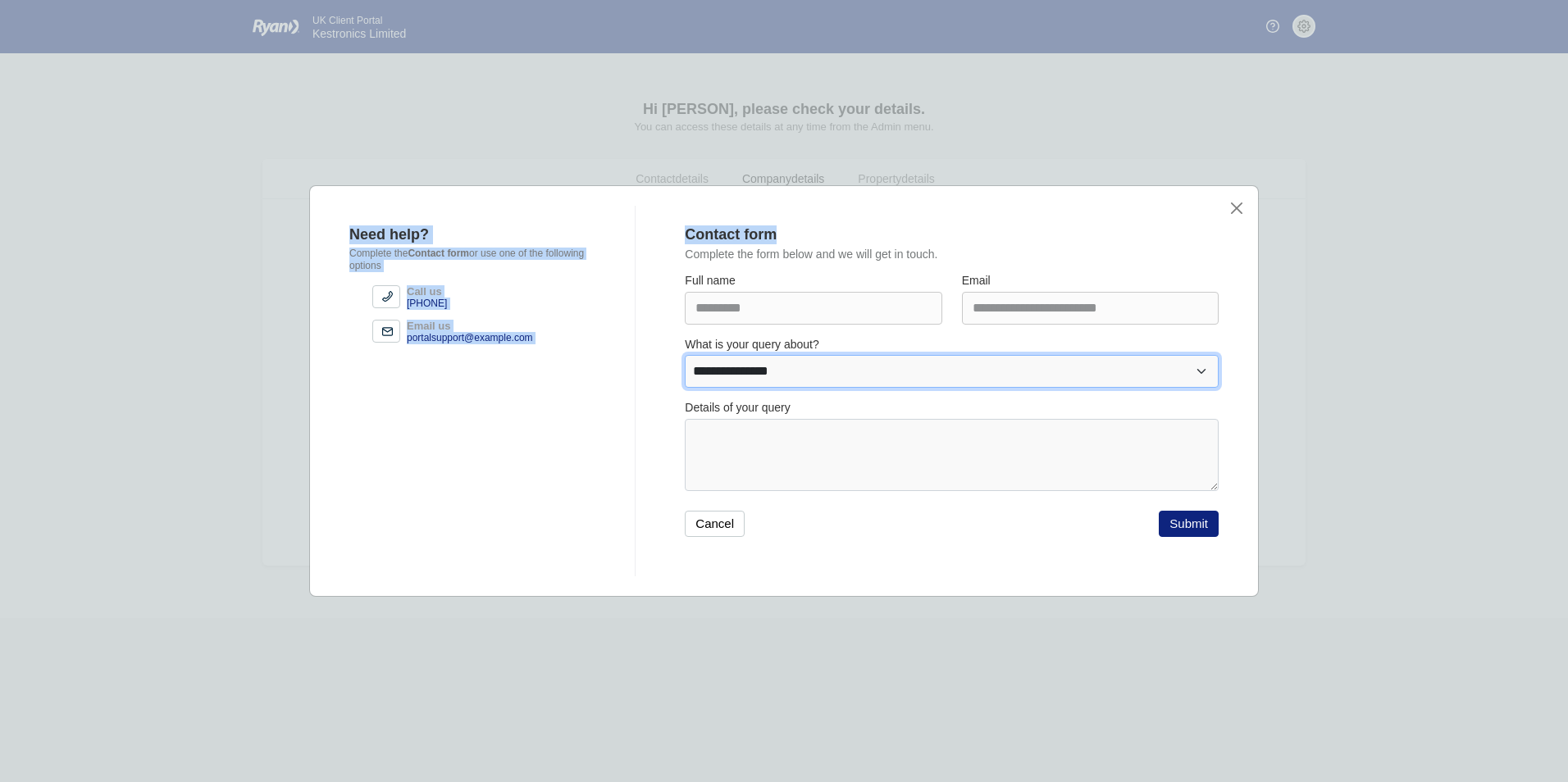 click on "**********" at bounding box center (951, 371) 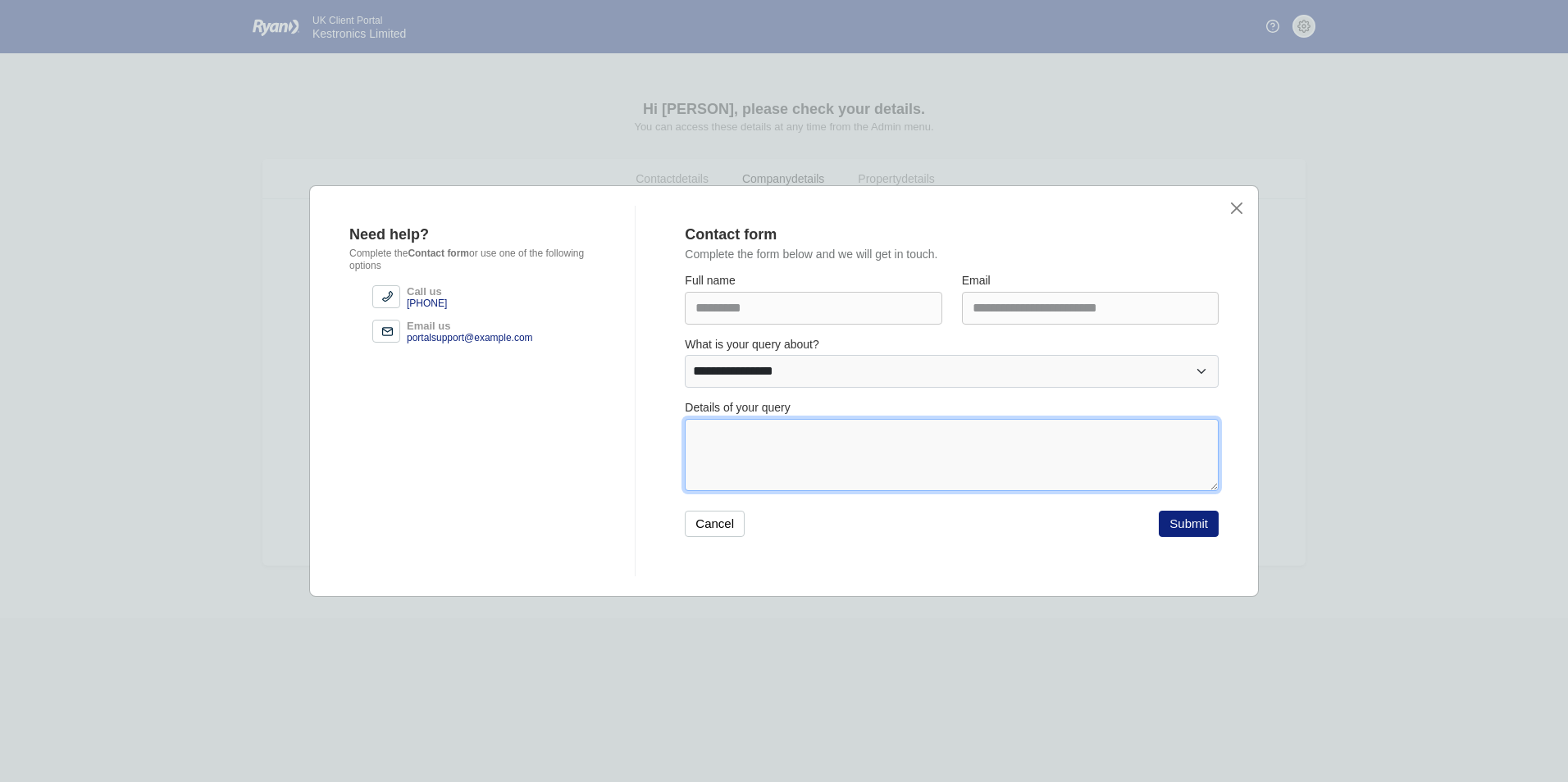 click at bounding box center [951, 455] 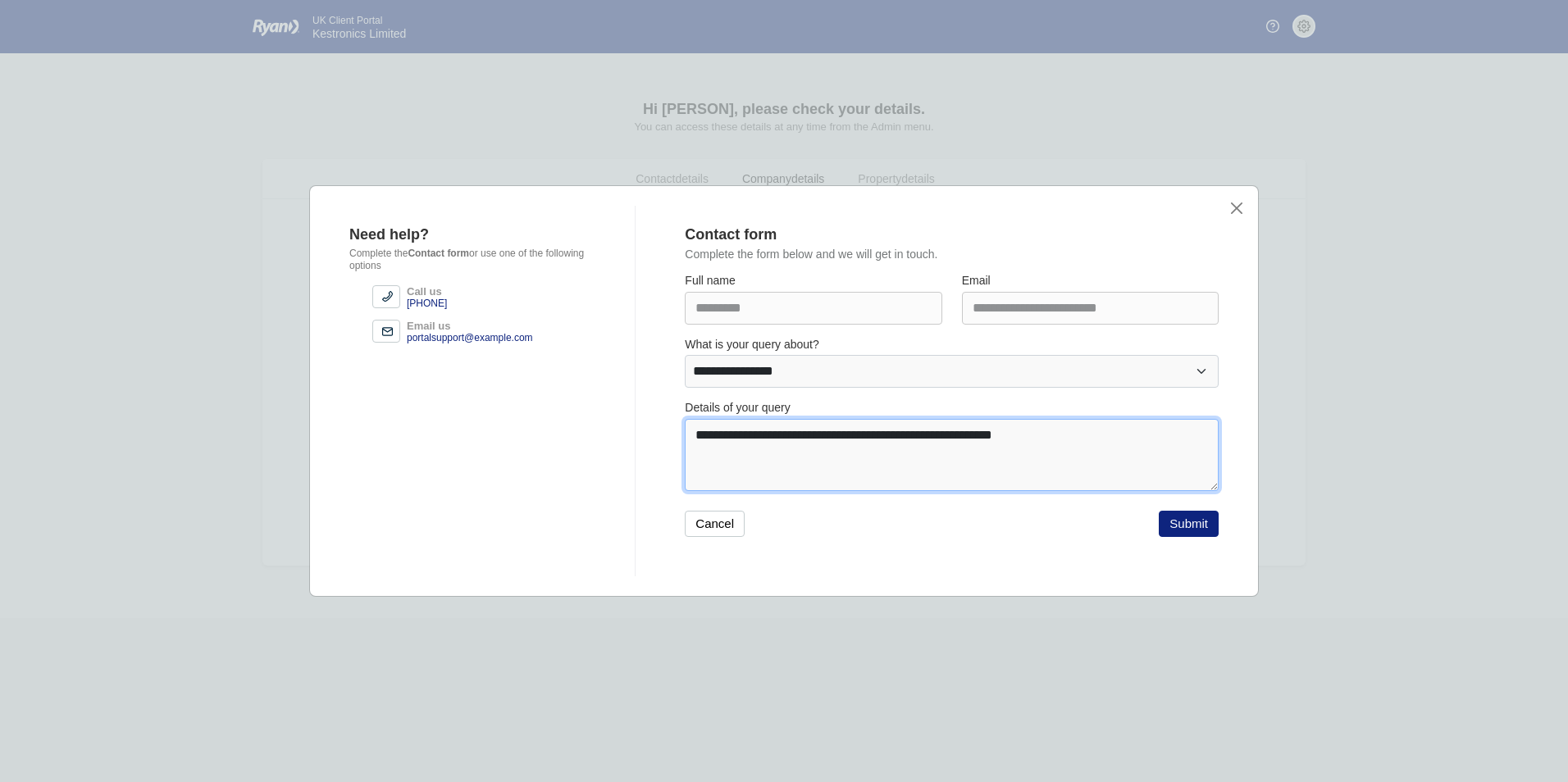 click on "**********" at bounding box center (951, 455) 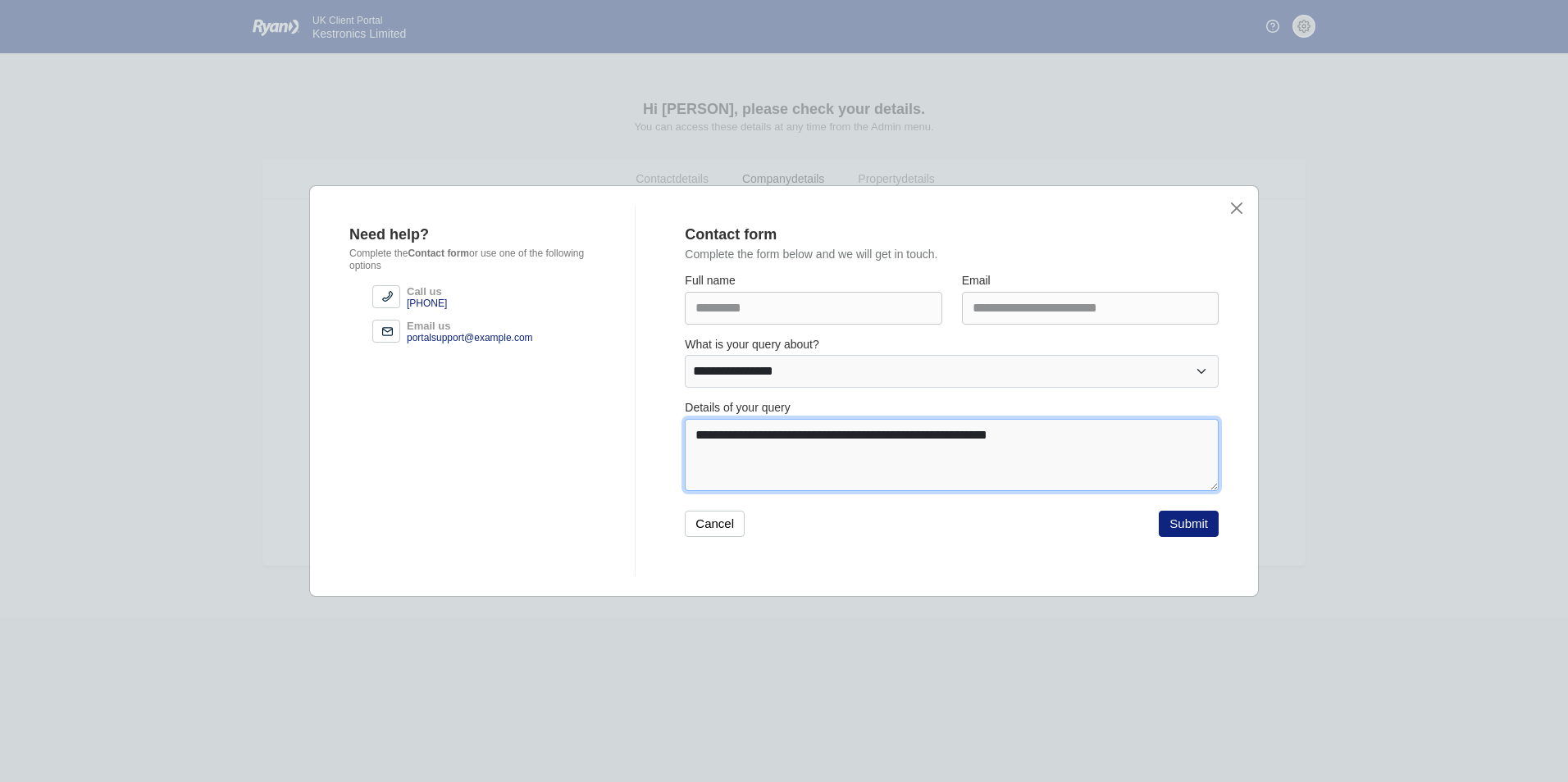 click on "**********" at bounding box center [951, 455] 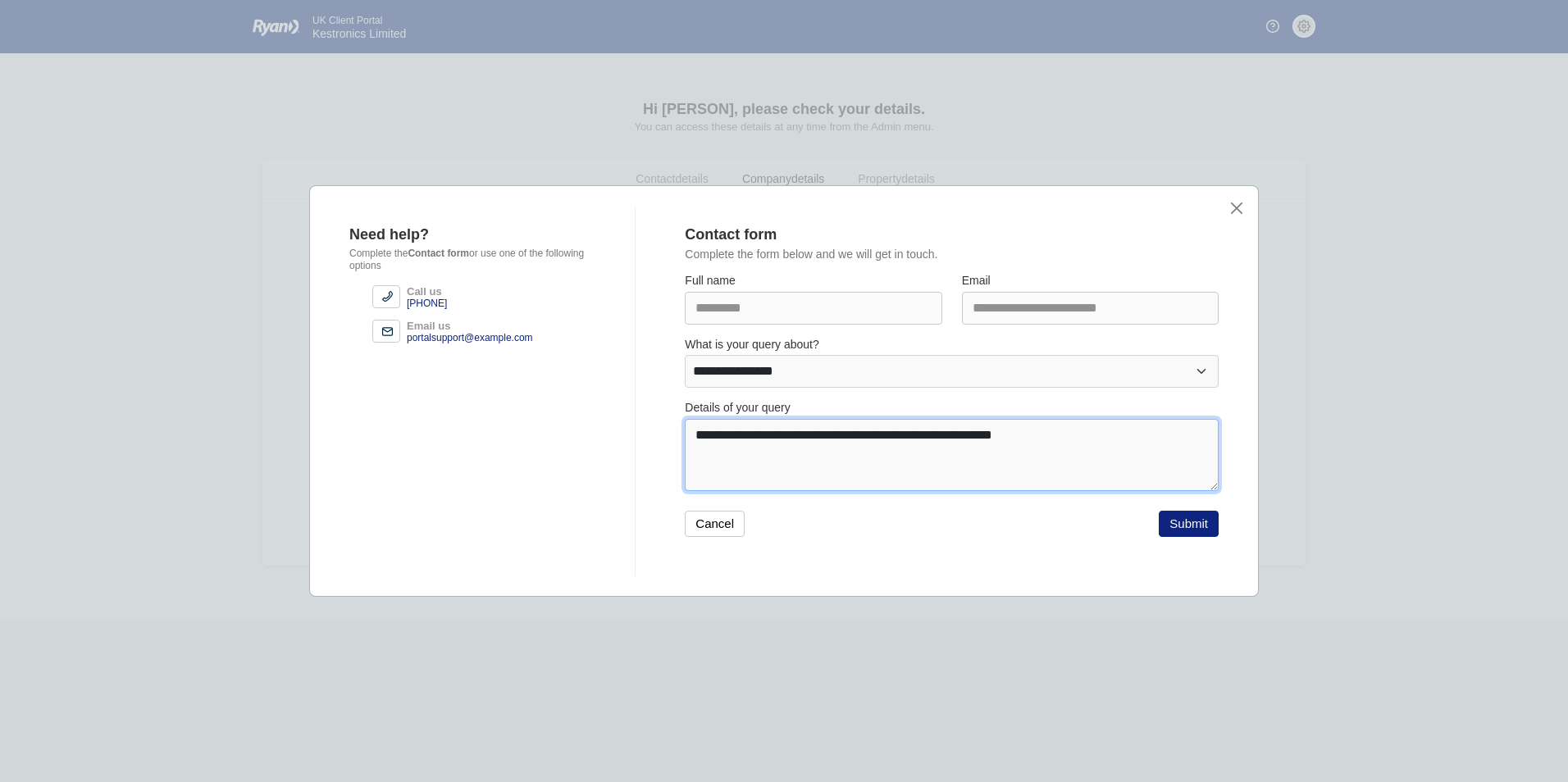 click on "**********" at bounding box center (951, 455) 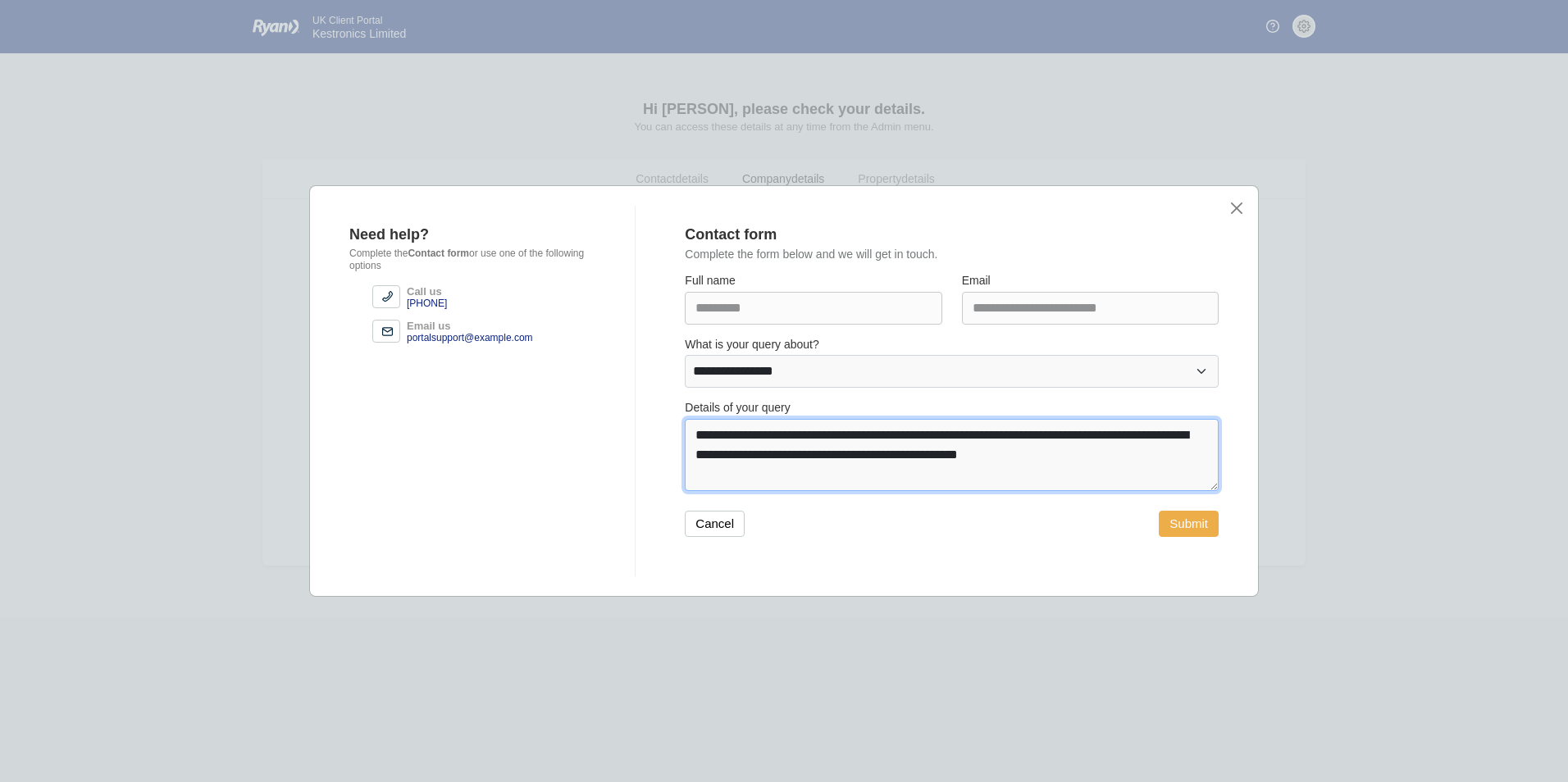 type on "**********" 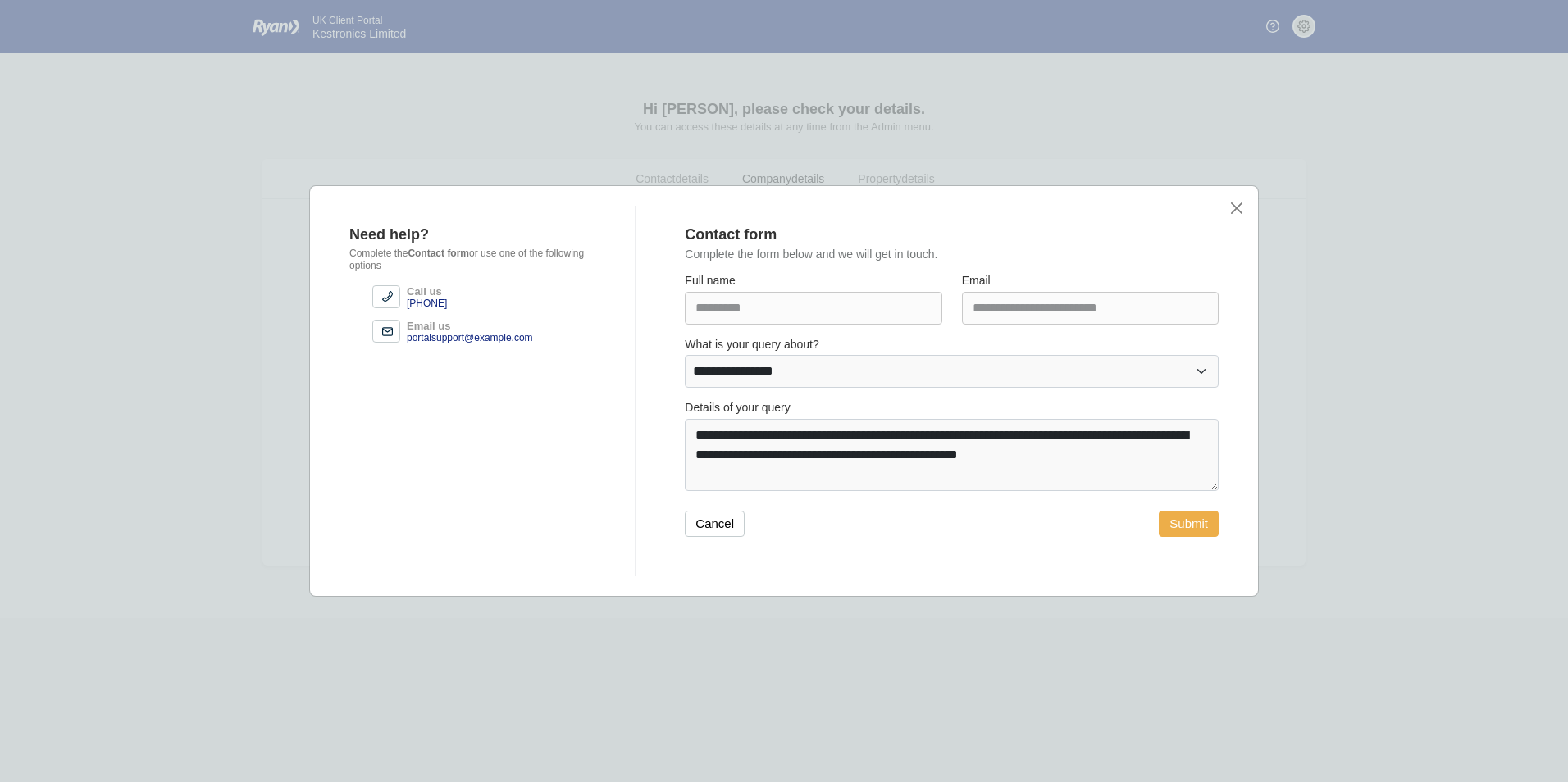 click on "Submit" at bounding box center [1188, 524] 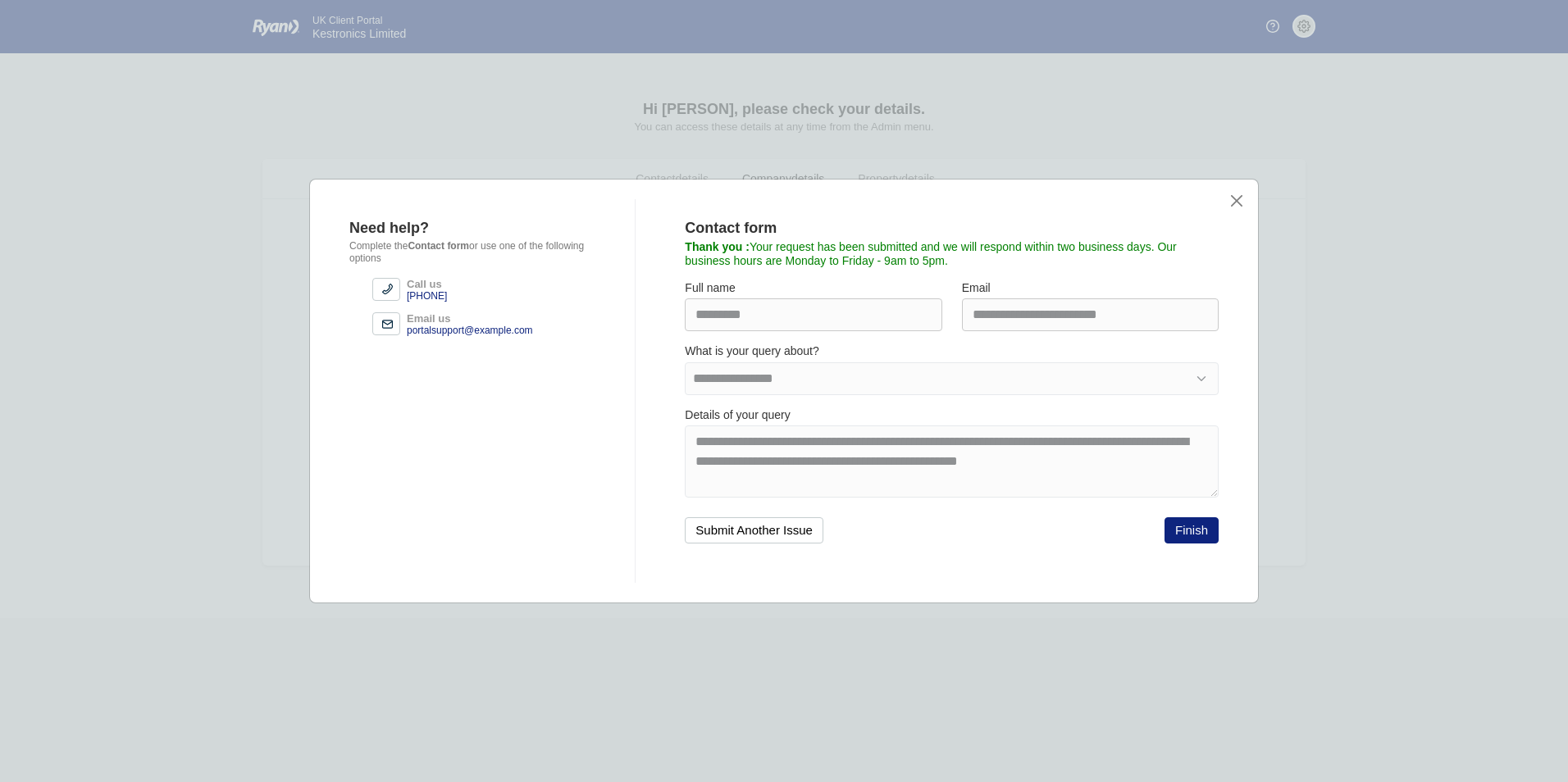 click on "Finish" at bounding box center (1192, 530) 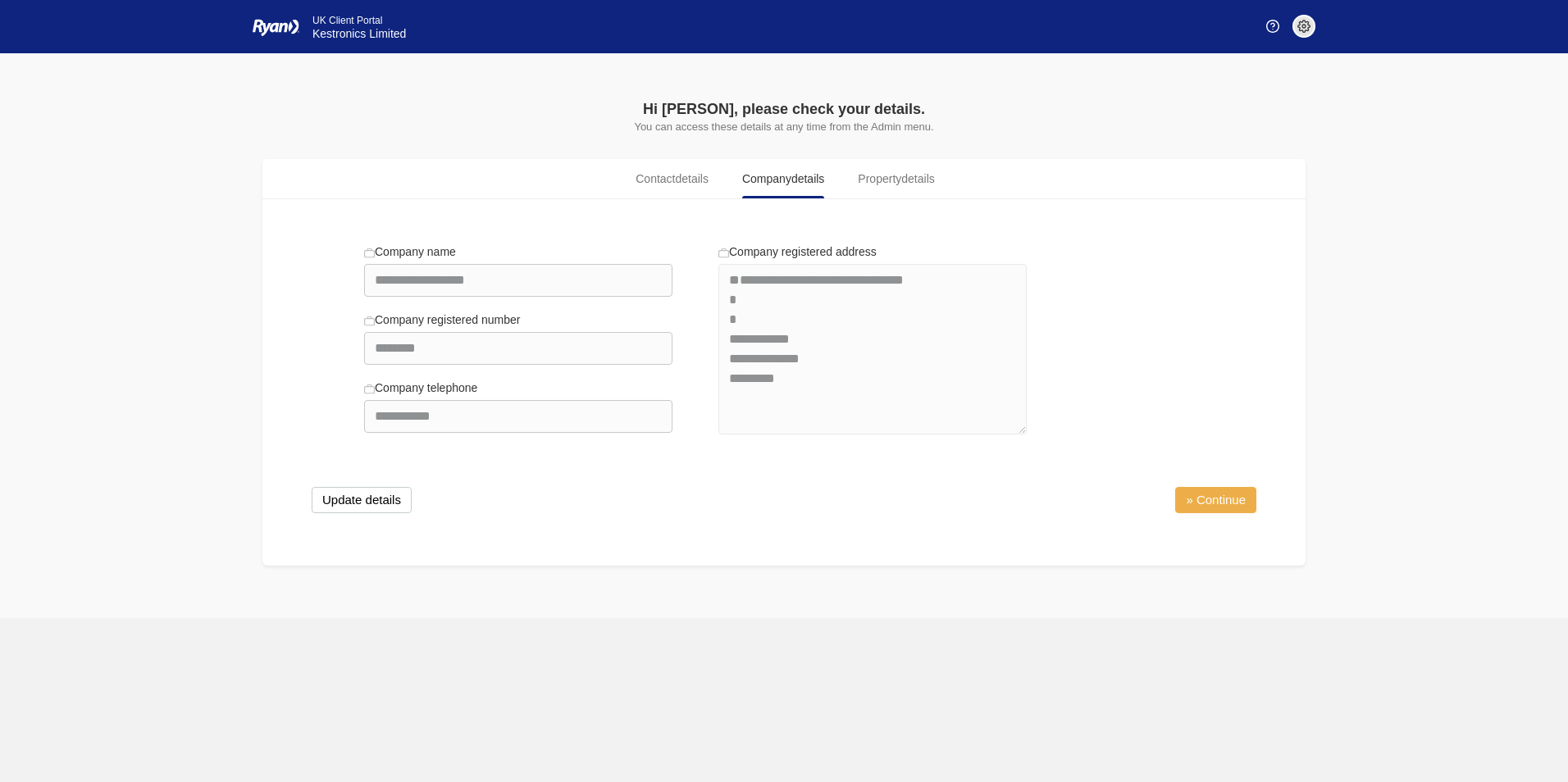 click on "» Continue" at bounding box center [1215, 500] 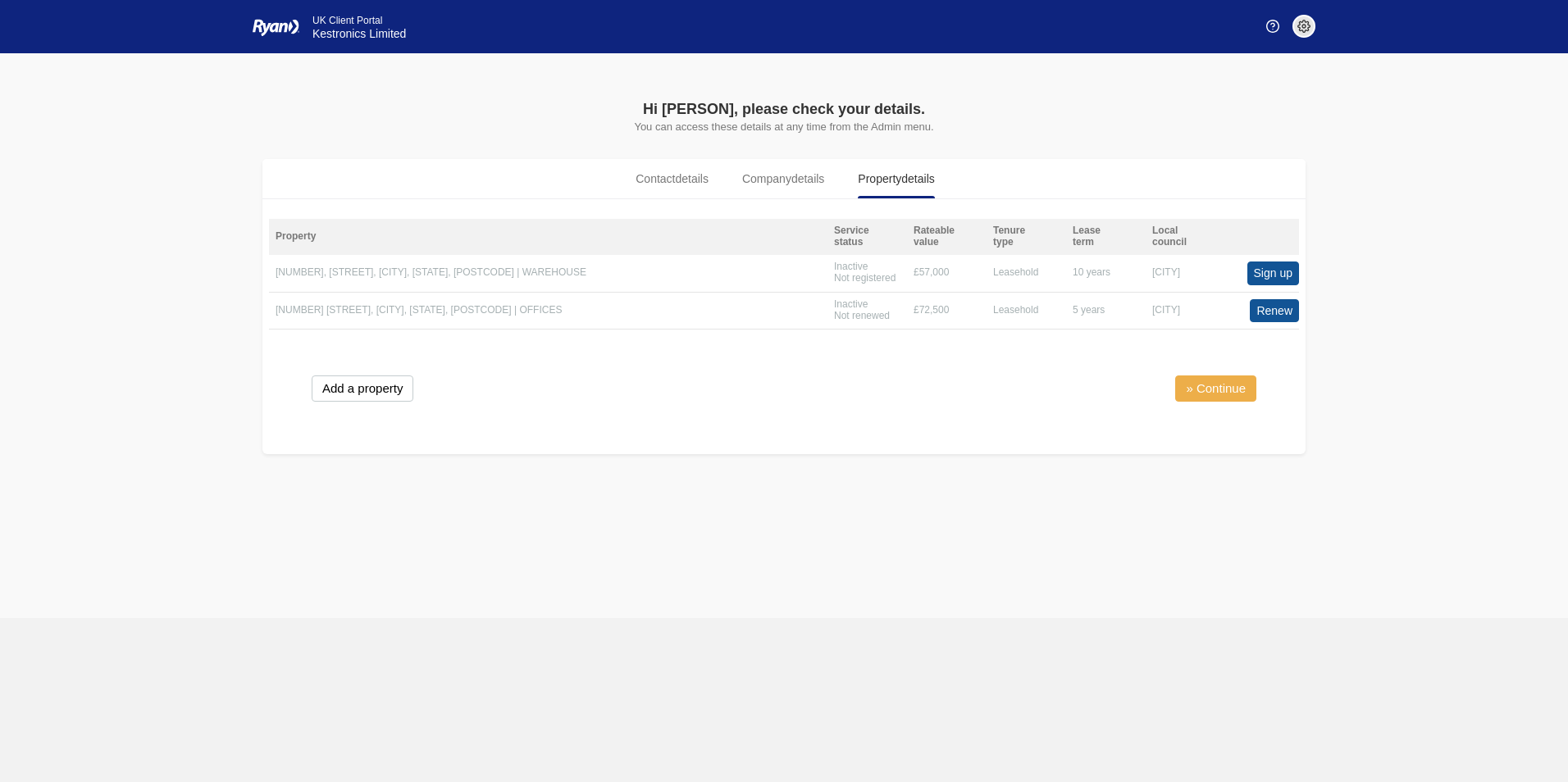 click on "» Continue" at bounding box center (1215, 389) 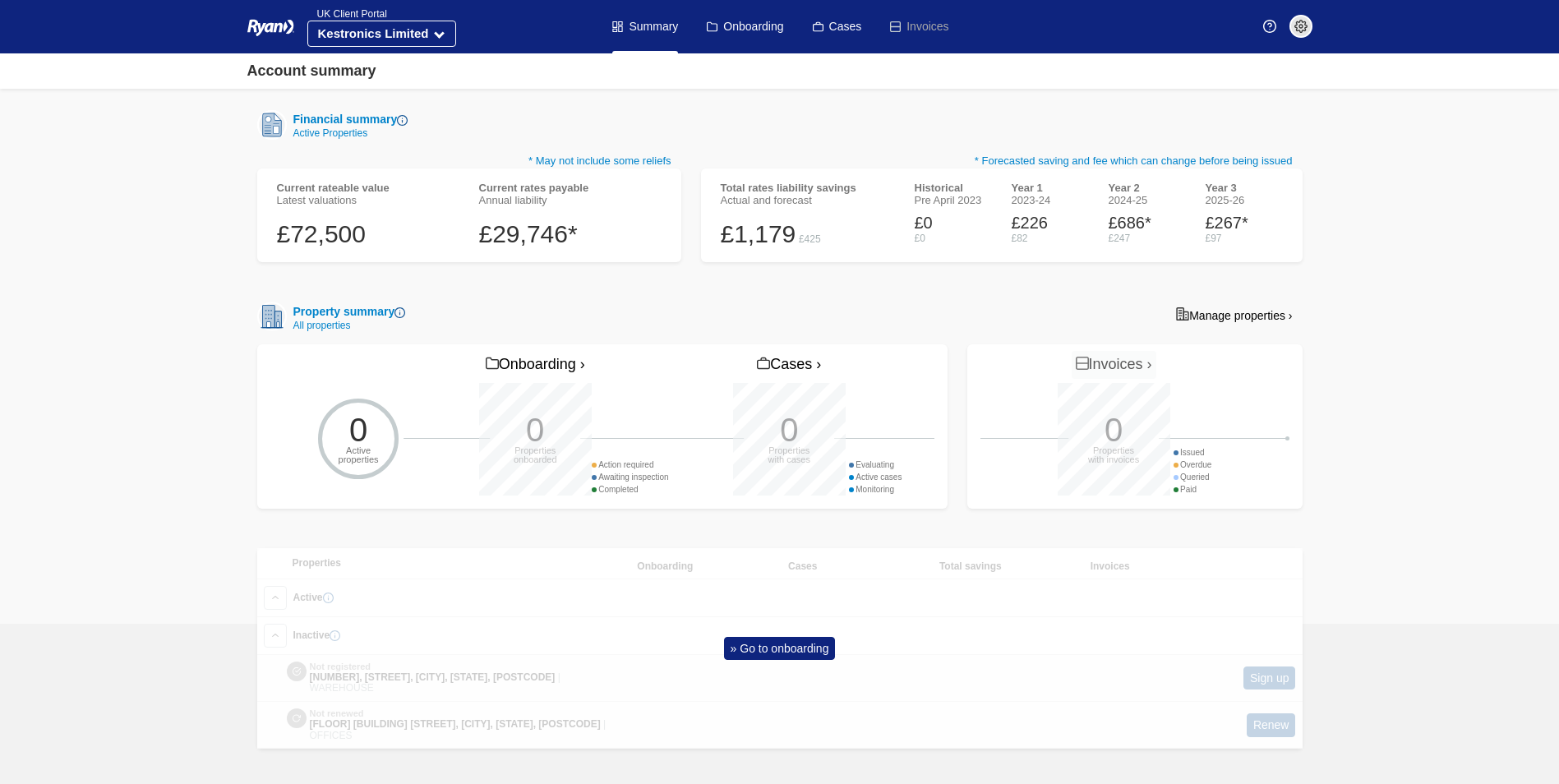 scroll, scrollTop: 265, scrollLeft: 0, axis: vertical 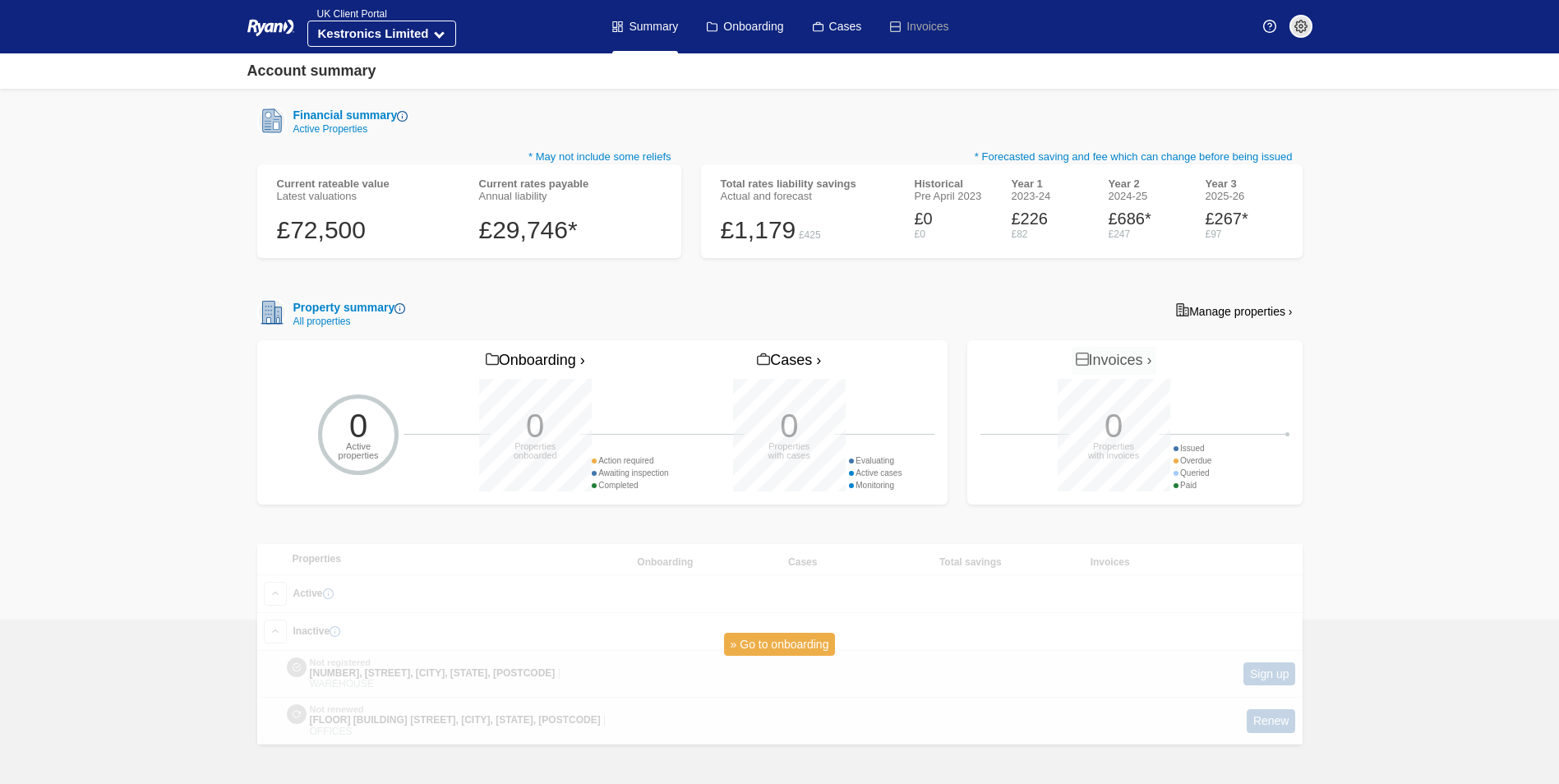 click on "» Go to onboarding" at bounding box center (780, 644) 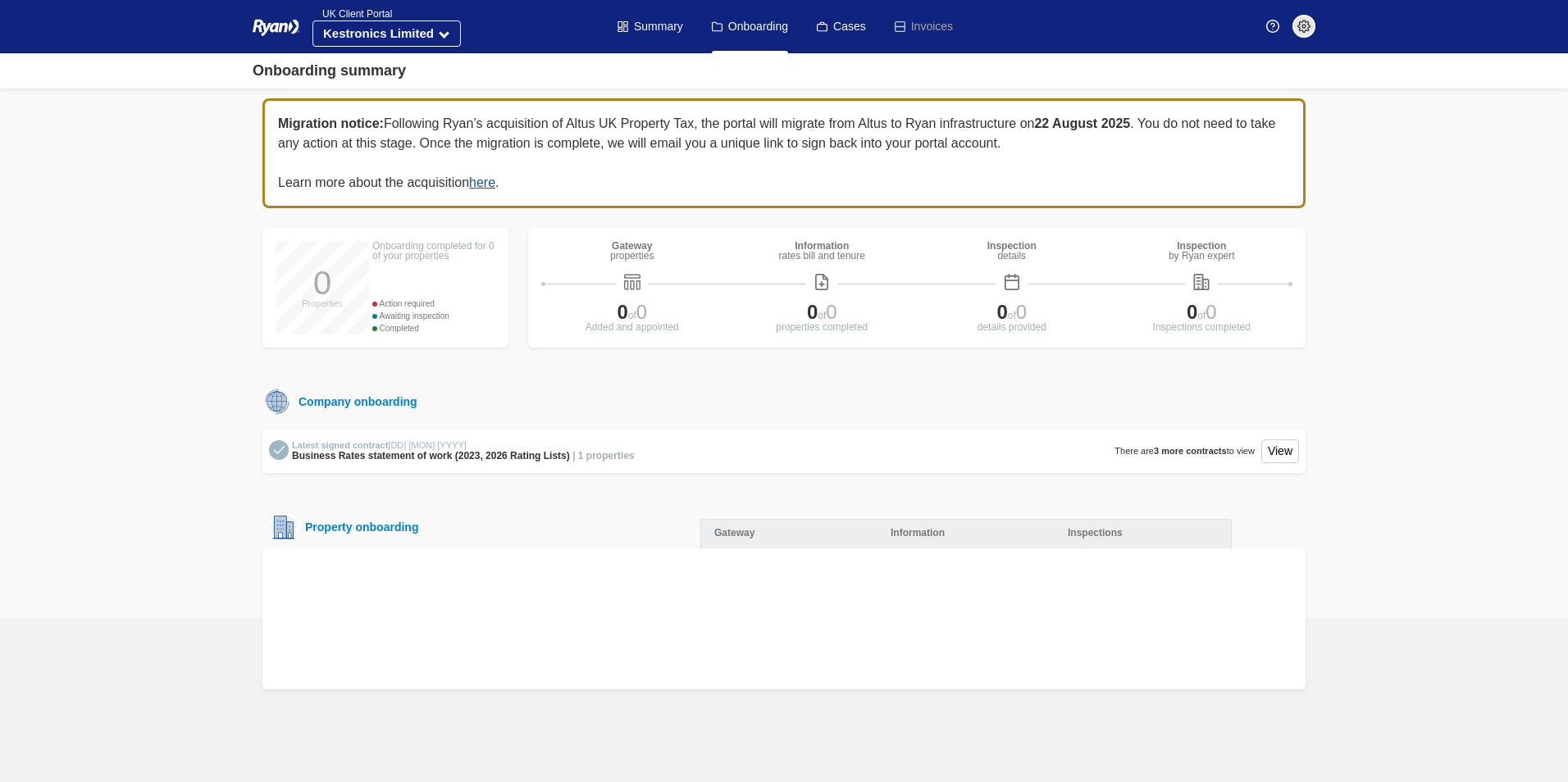 scroll, scrollTop: 0, scrollLeft: 0, axis: both 